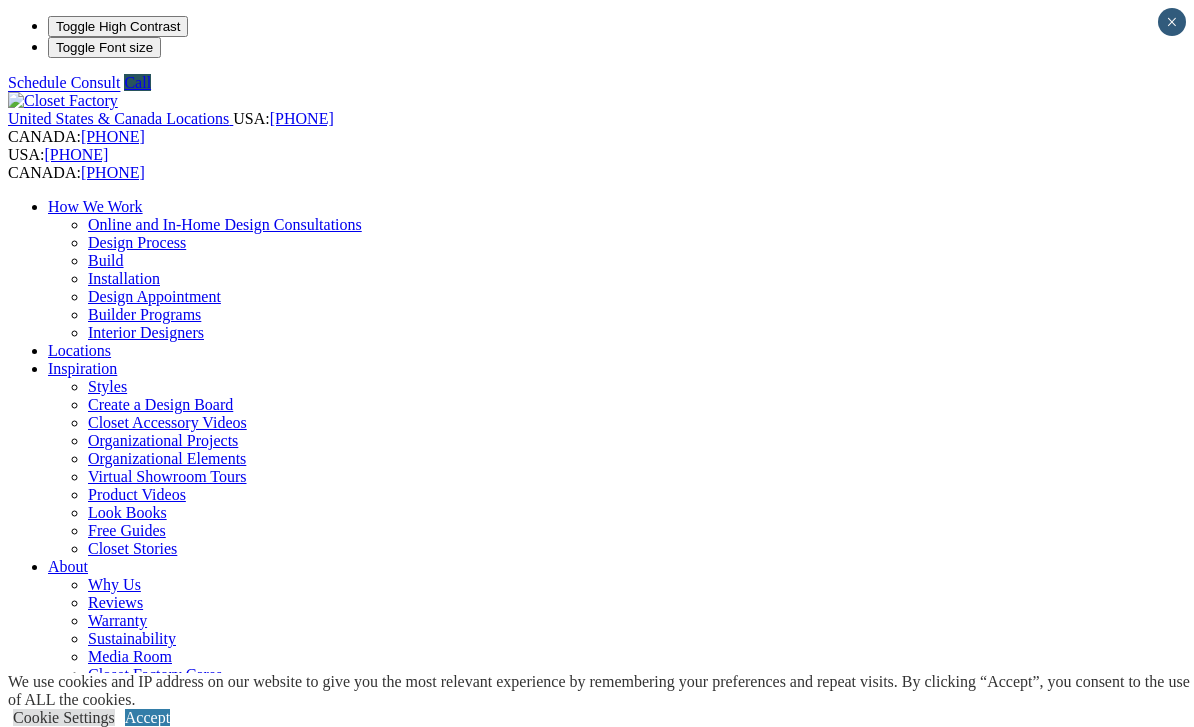 scroll, scrollTop: 0, scrollLeft: 0, axis: both 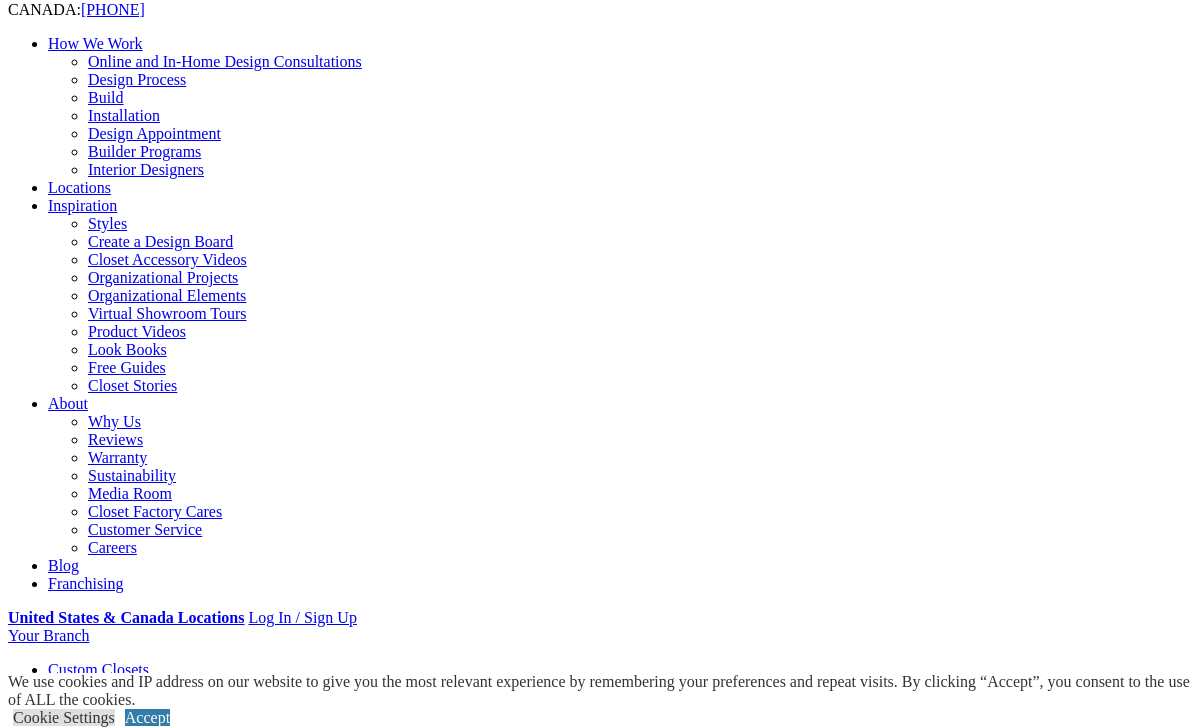 click on "Create an Inviting Custom Home Office There’s something to be said for the phrase “from the comfort of your own home.” Whether your home office is the area where you run your home-based business, or it’s simply the space where you pay bills and shop online, we believe that working from home should afford you the comfort you so richly deserve. With an inspired and functional design, we can build custom offices with your unique needs in mind. Whether it’s a small niche or an entire room, we will create a modern system that helps keep your business affairs organized and free from clutter. Our custom storage solutions create an organized setup so your home office becomes an oasis with a workflow that serves you. These systems allow you to stay focused on the tasks at hand, all while relishing the comfort of working from your own home. A Home Office Keeps supplies and inventory organized Helps compartmentalize projects Accommodates multiple people Frees up floor space with built-in elements" at bounding box center [597, 2519] 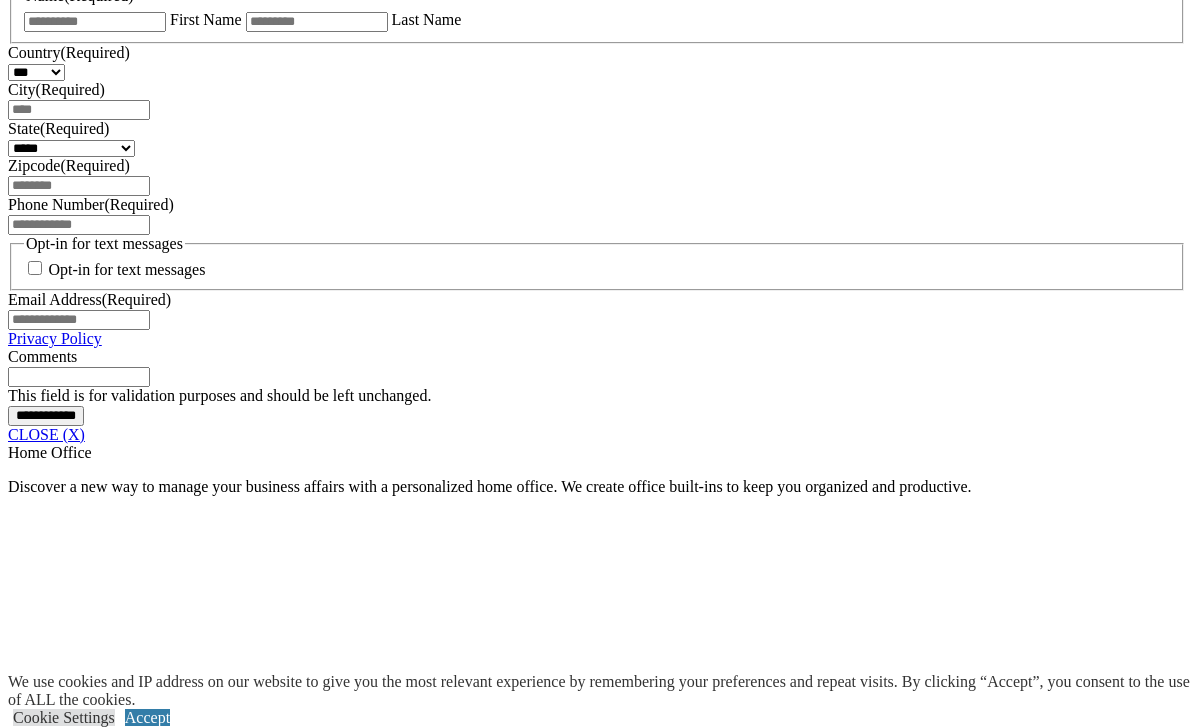 scroll, scrollTop: 1403, scrollLeft: 0, axis: vertical 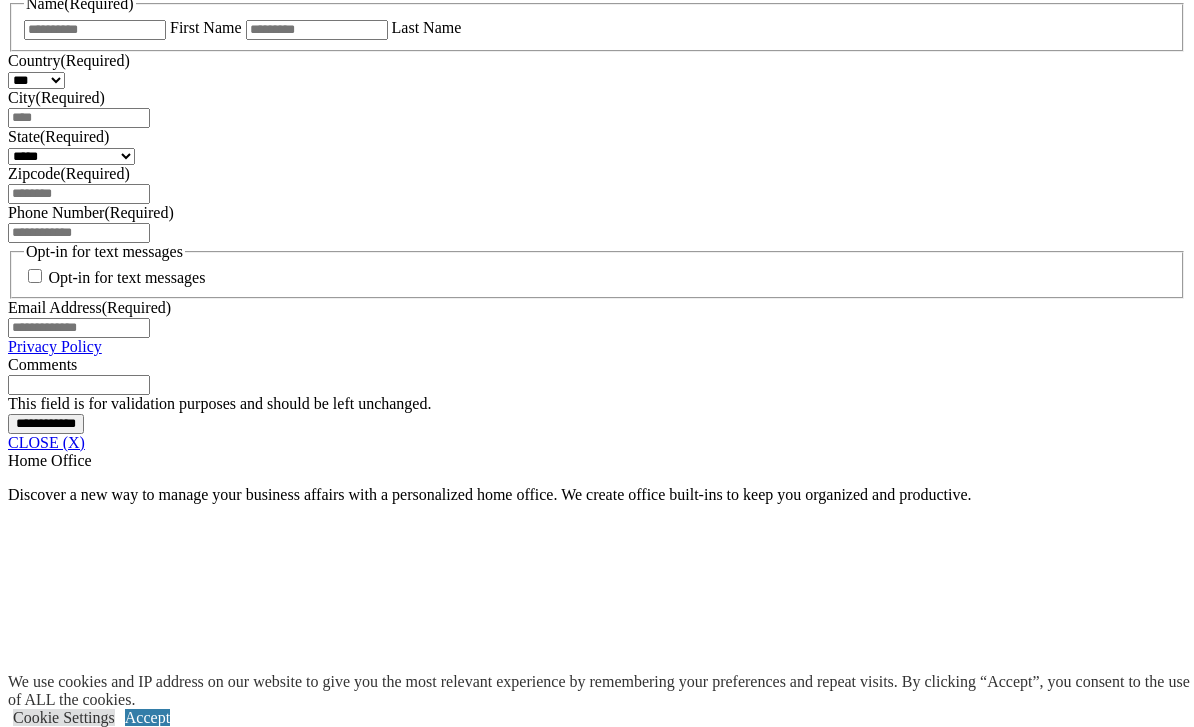 click on "CLOSE (X)" at bounding box center (46, 442) 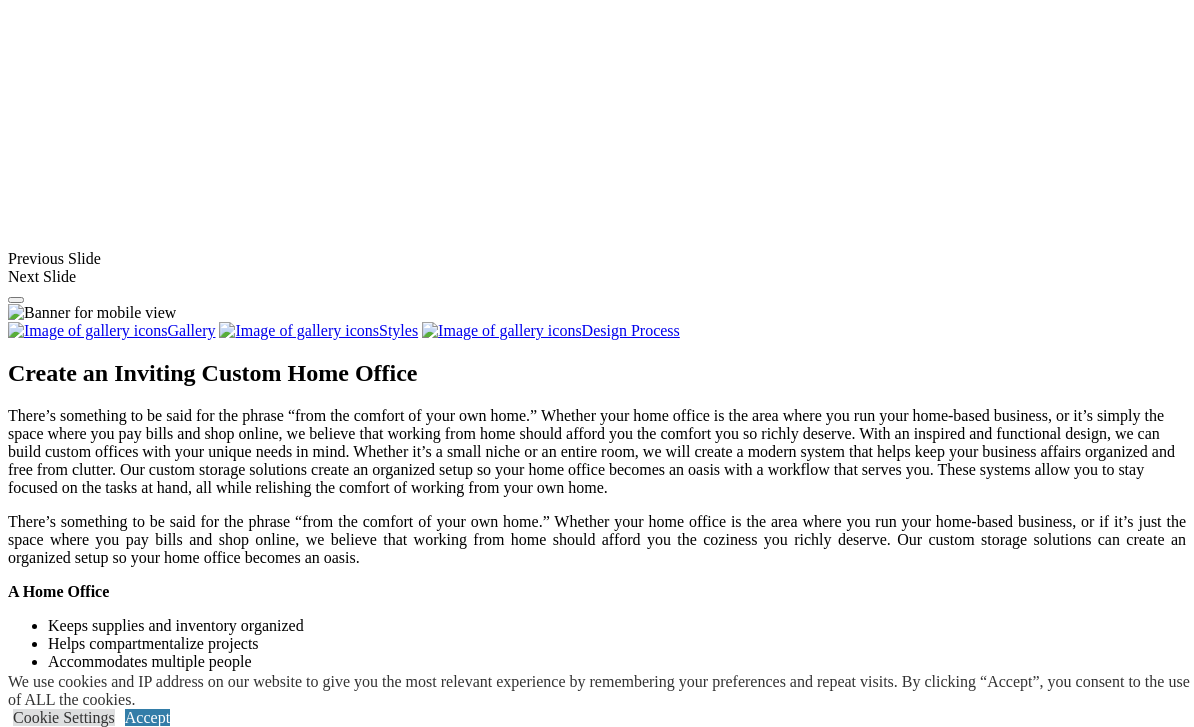 scroll, scrollTop: 1655, scrollLeft: 0, axis: vertical 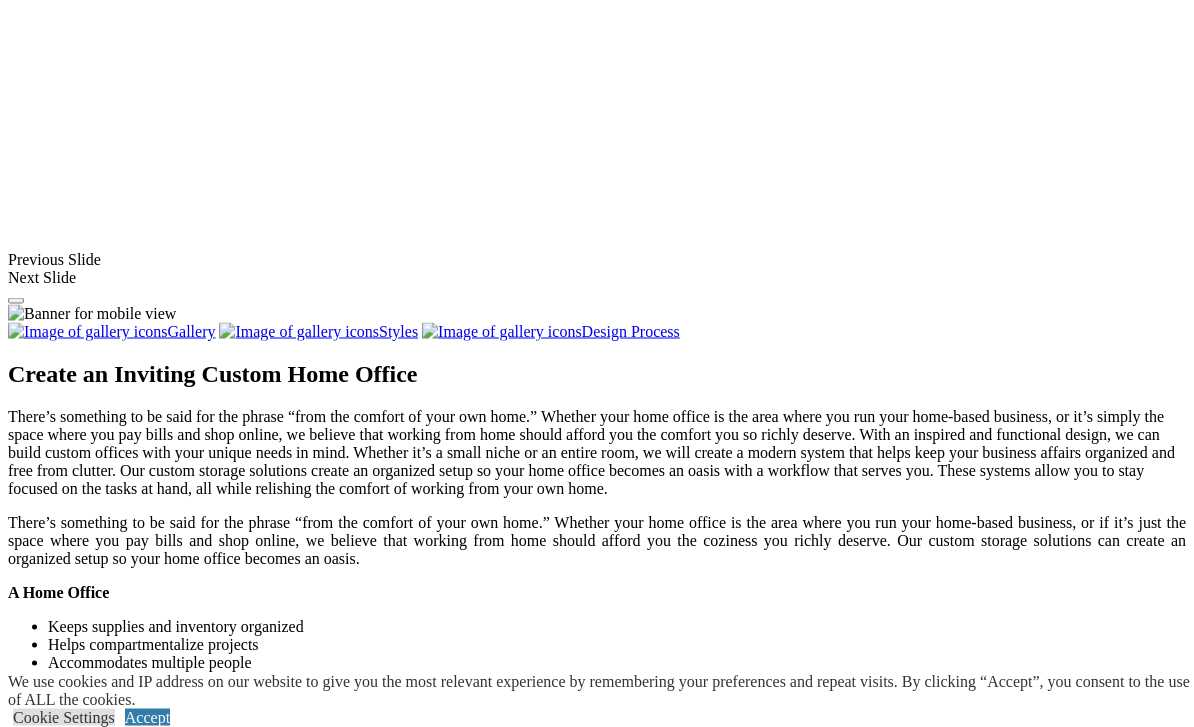 click at bounding box center (790, 1280) 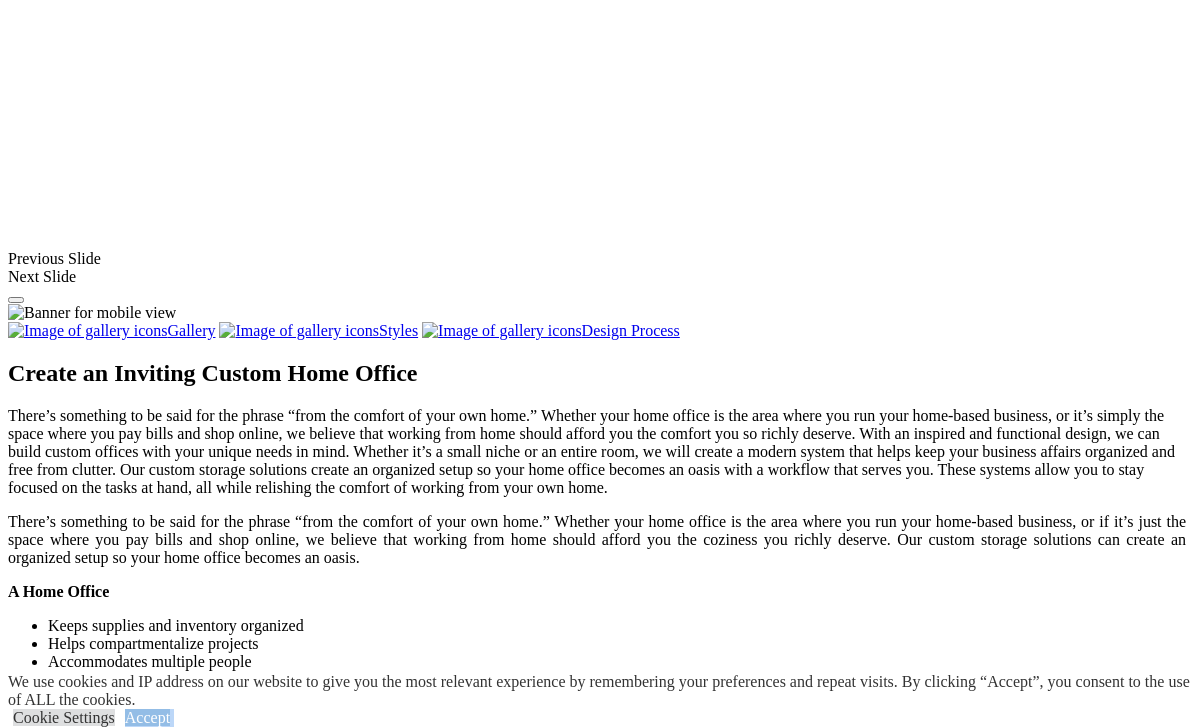 click at bounding box center (8, 36251) 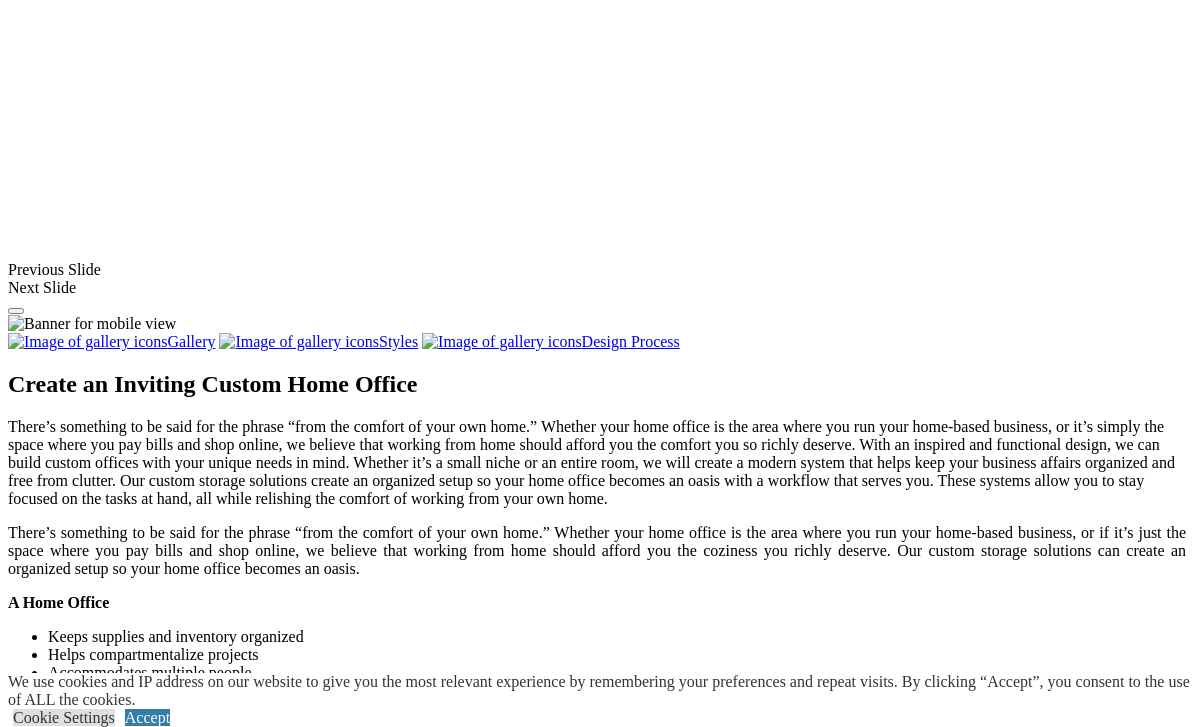 click on "Murphy Beds" at bounding box center (132, -608) 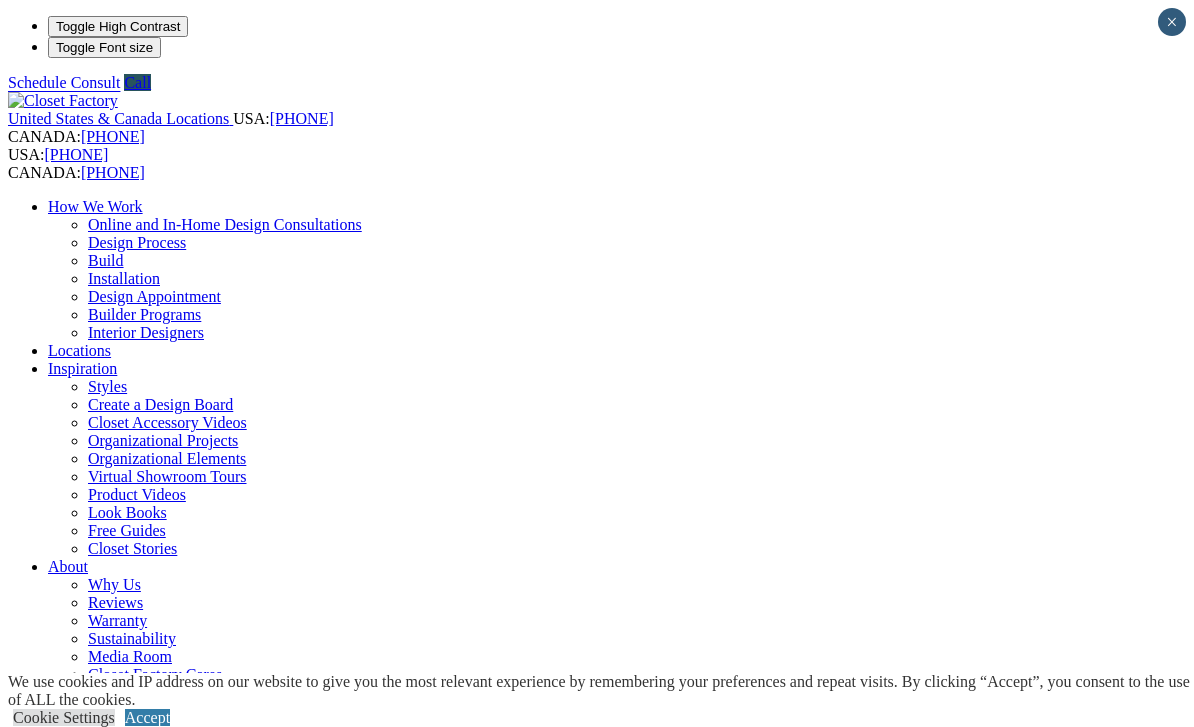 scroll, scrollTop: 0, scrollLeft: 0, axis: both 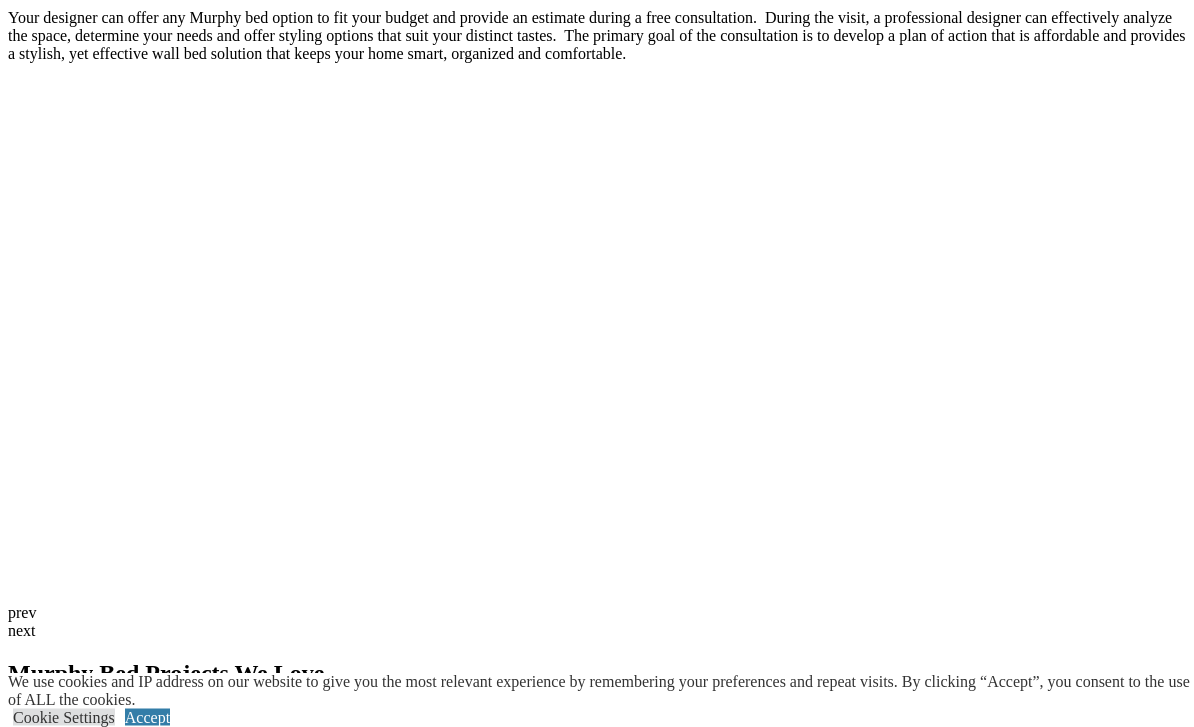 click on "View more Murphy Beds by visiting the wall bed gallery." at bounding box center [298, 2909] 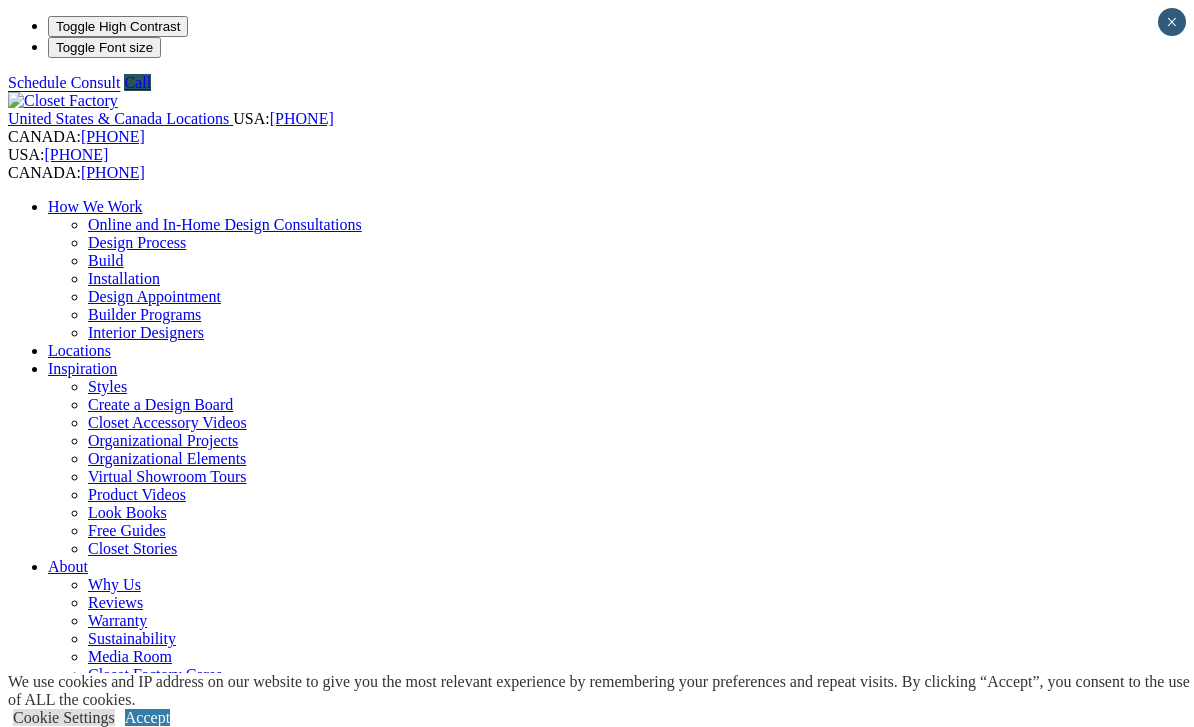 scroll, scrollTop: 0, scrollLeft: 0, axis: both 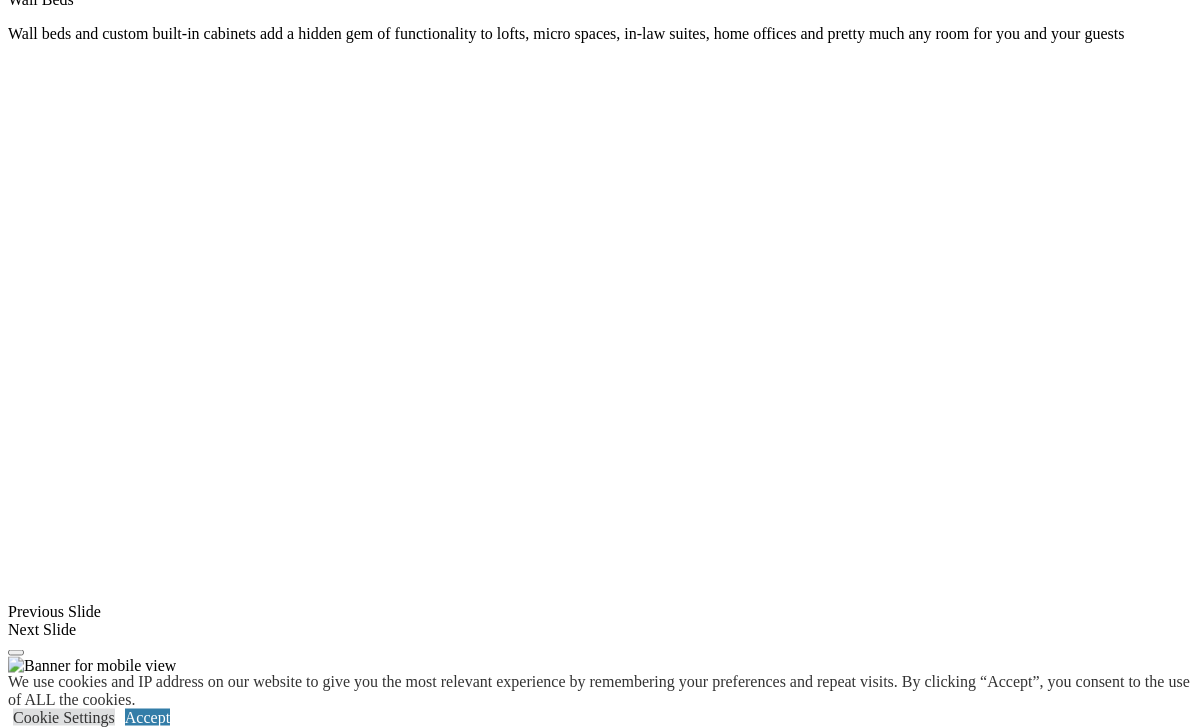 click at bounding box center (109, 1587) 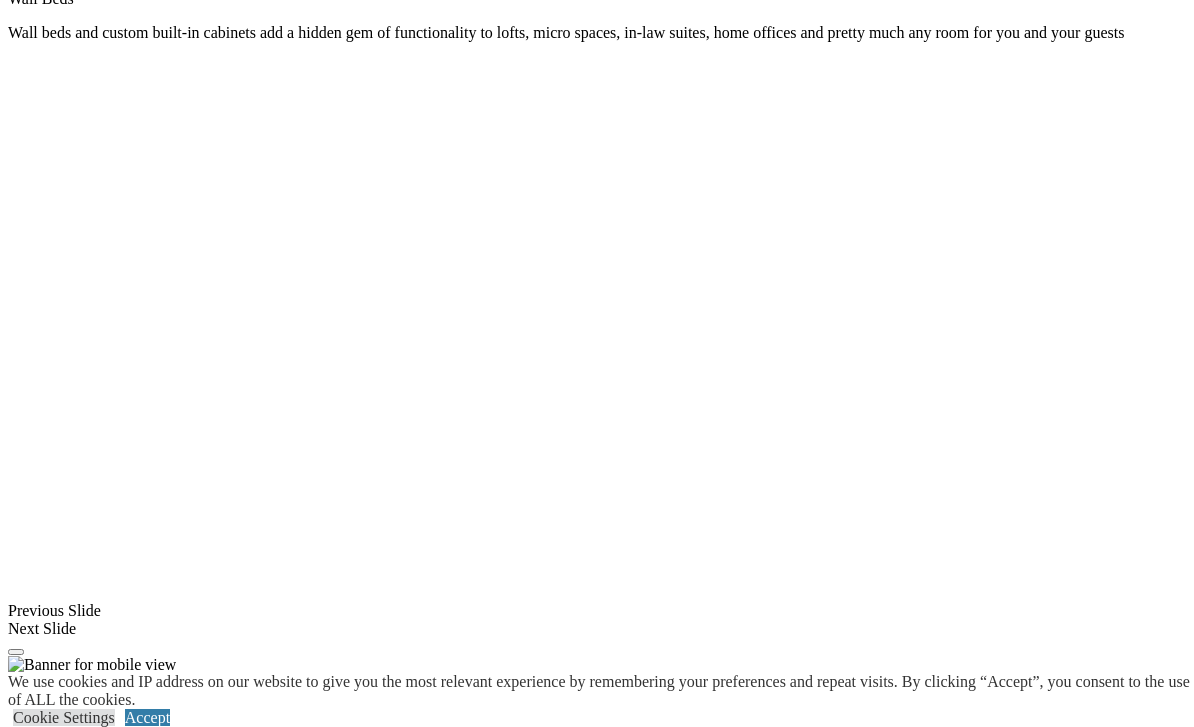 click at bounding box center (8, 36259) 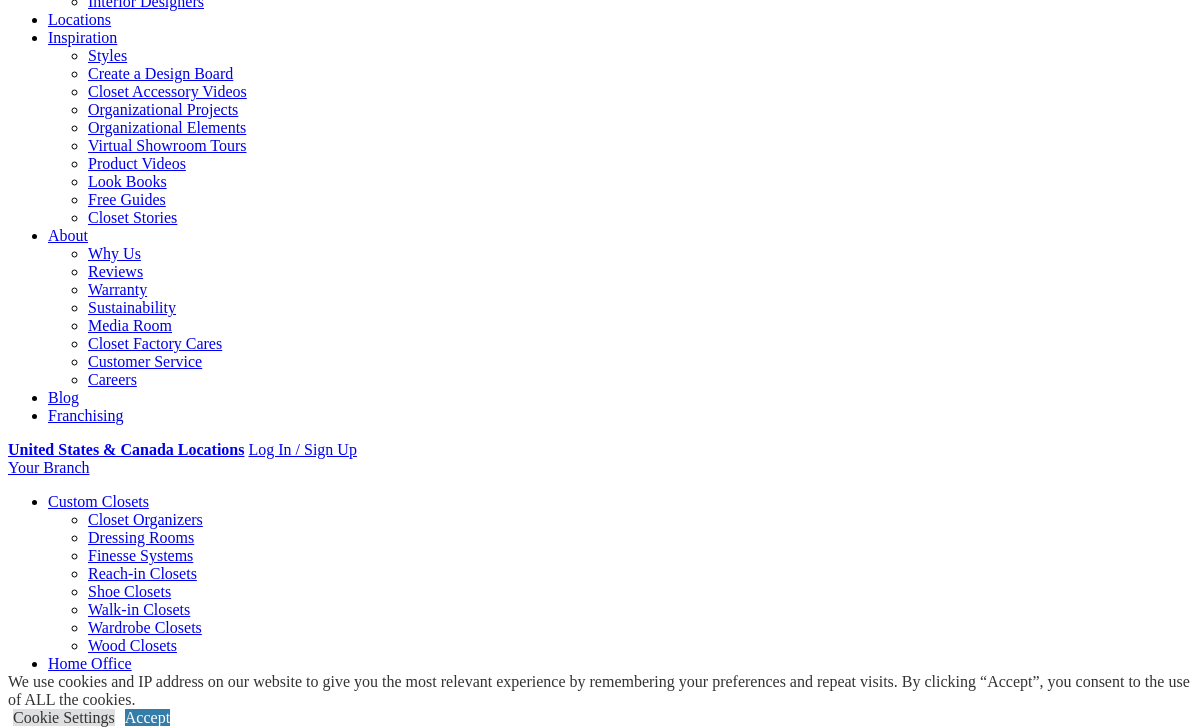 scroll, scrollTop: 283, scrollLeft: 0, axis: vertical 